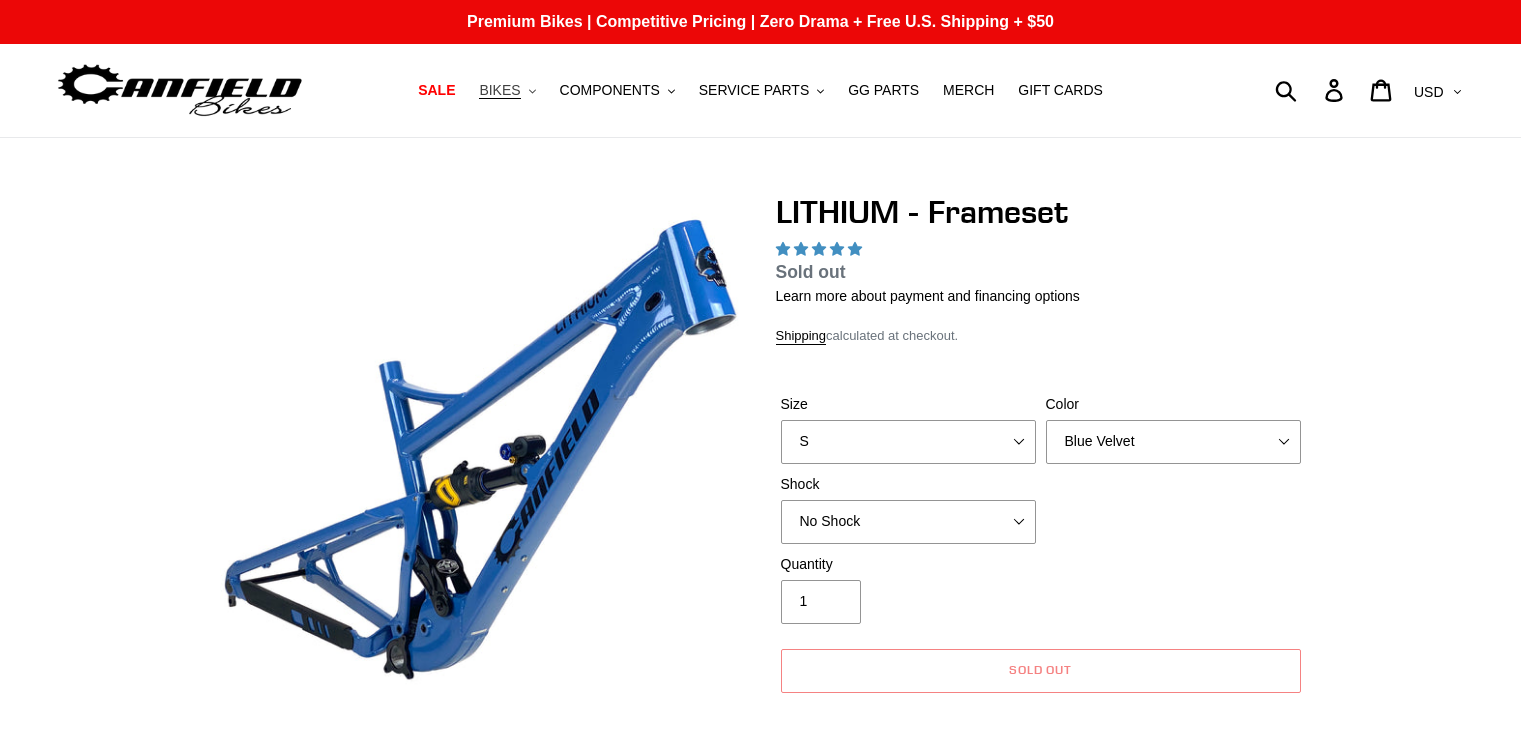 scroll, scrollTop: 0, scrollLeft: 0, axis: both 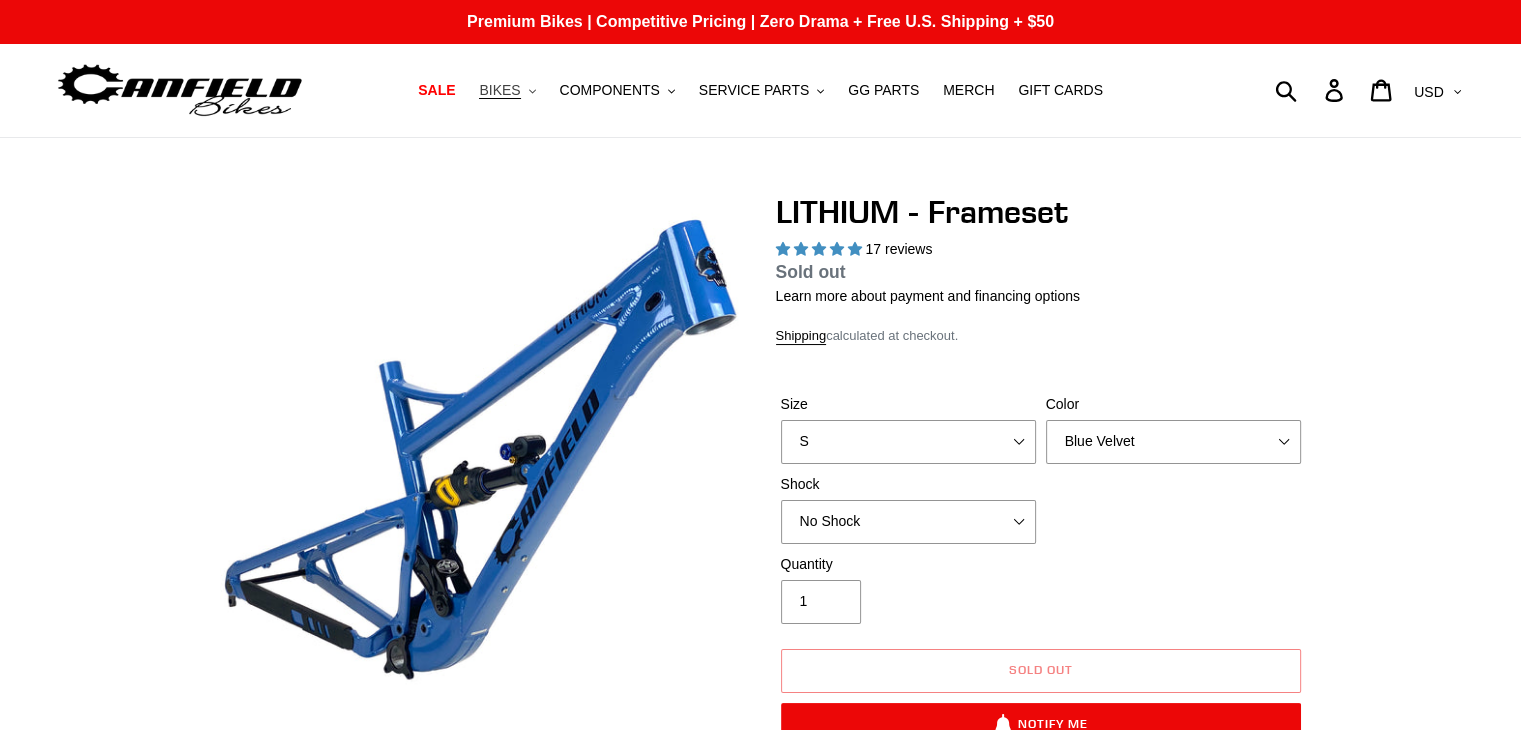 click on "BIKES" at bounding box center (499, 90) 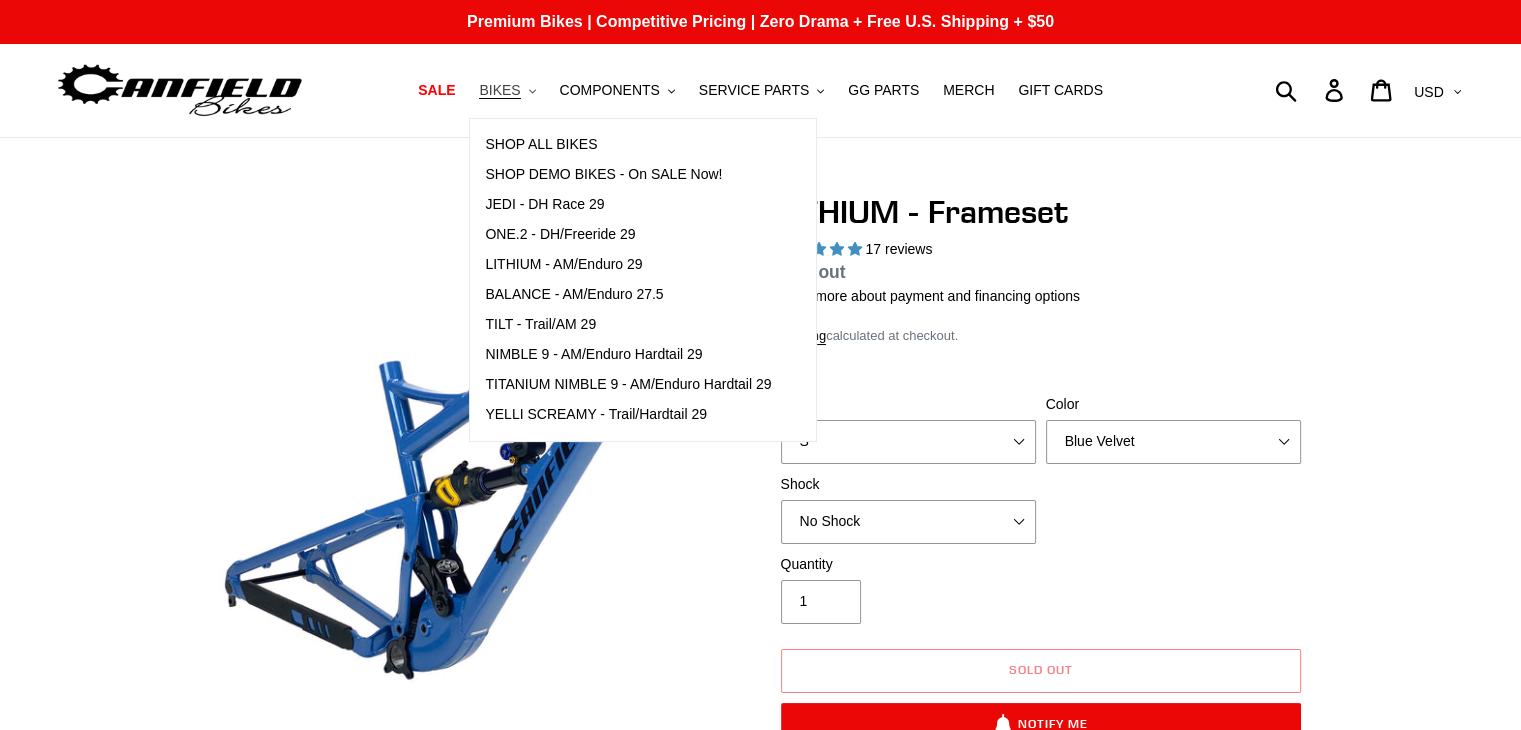 select on "highest-rating" 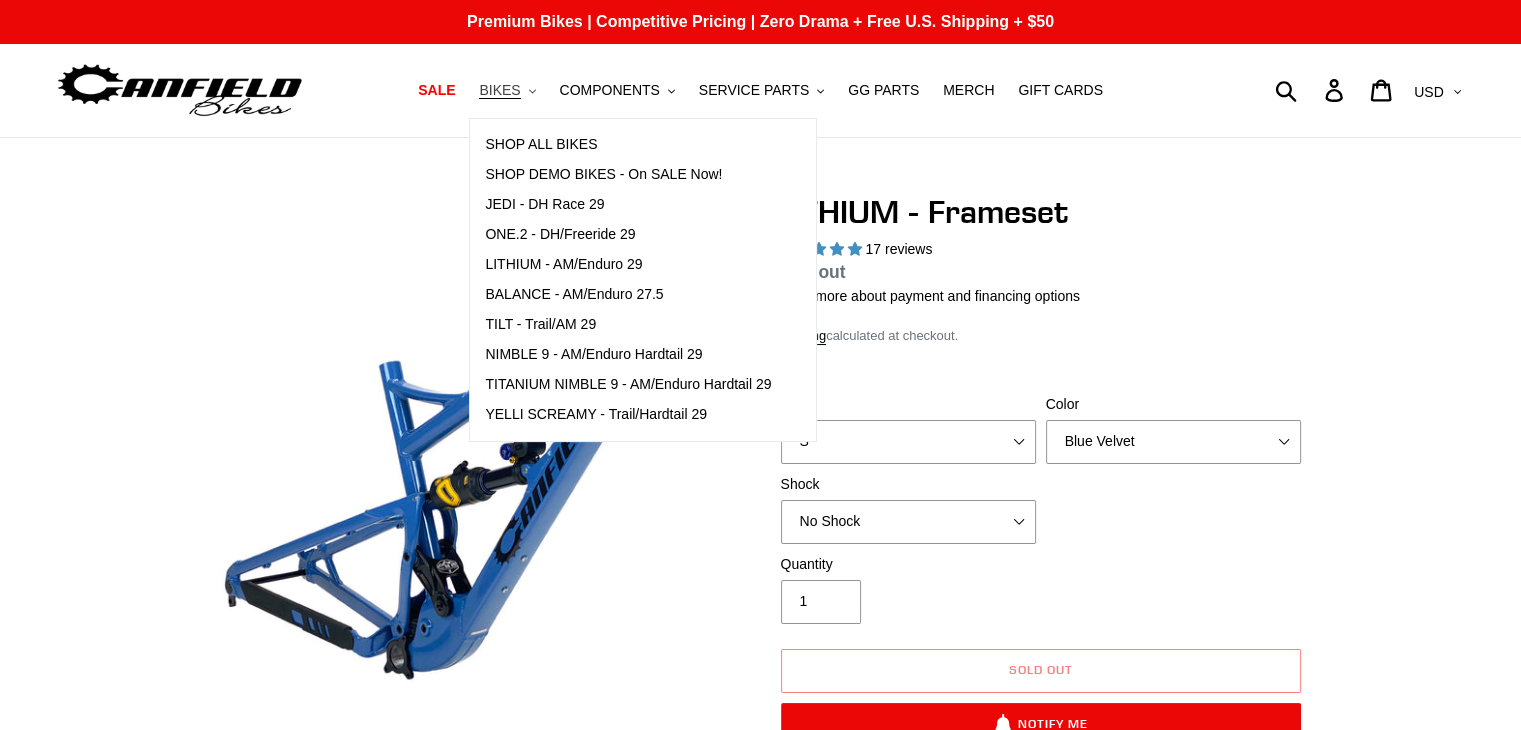 scroll, scrollTop: 0, scrollLeft: 0, axis: both 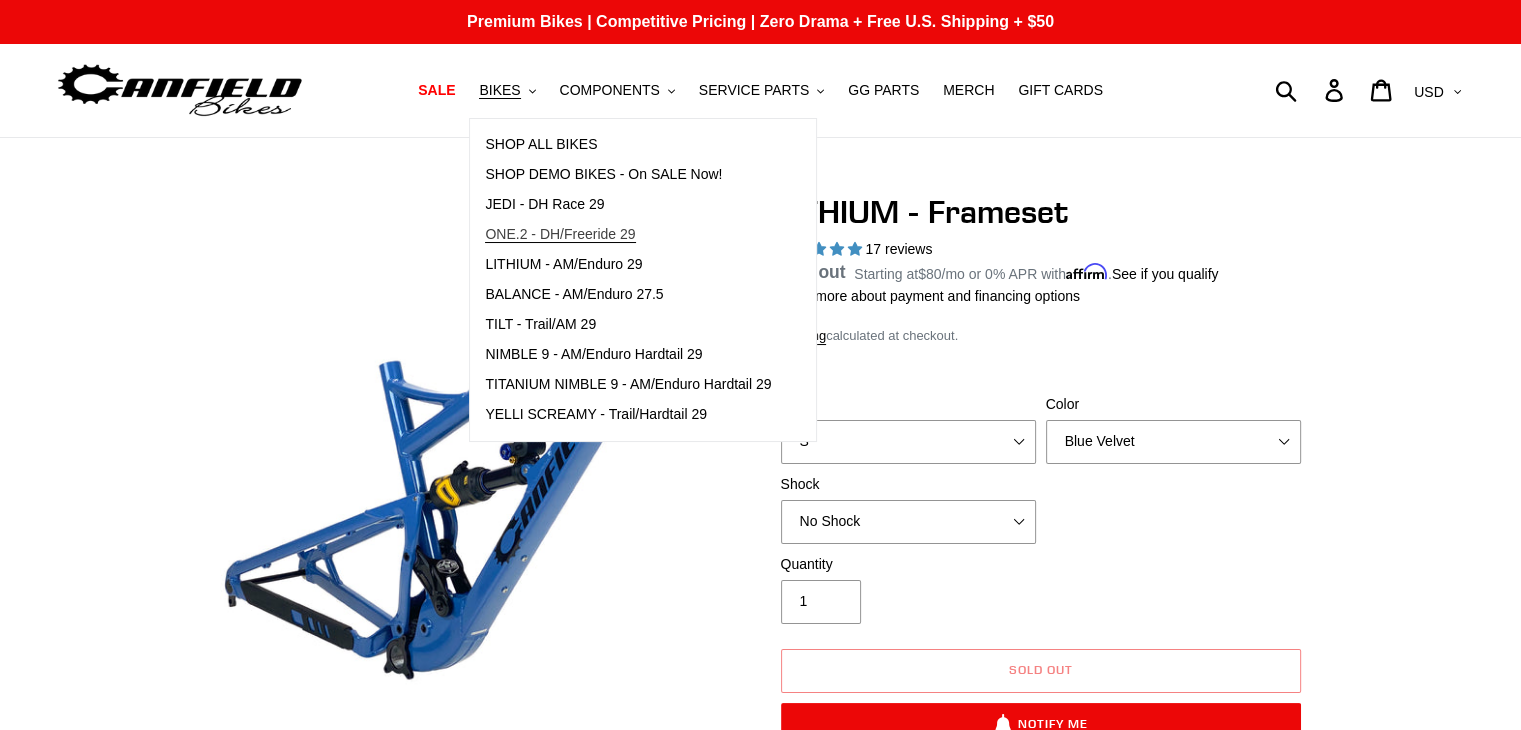 click on "ONE.2 - DH/Freeride 29" at bounding box center [628, 235] 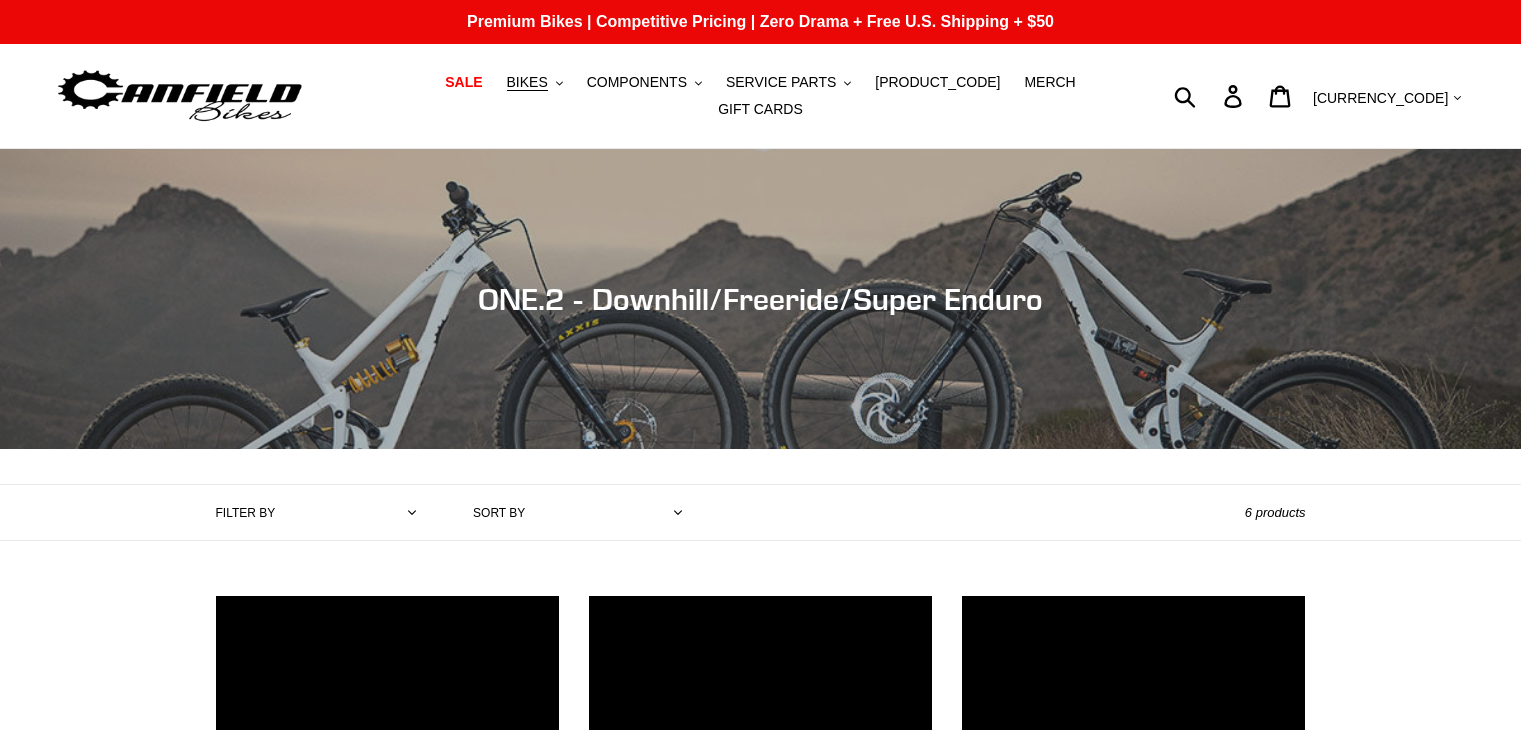 scroll, scrollTop: 0, scrollLeft: 0, axis: both 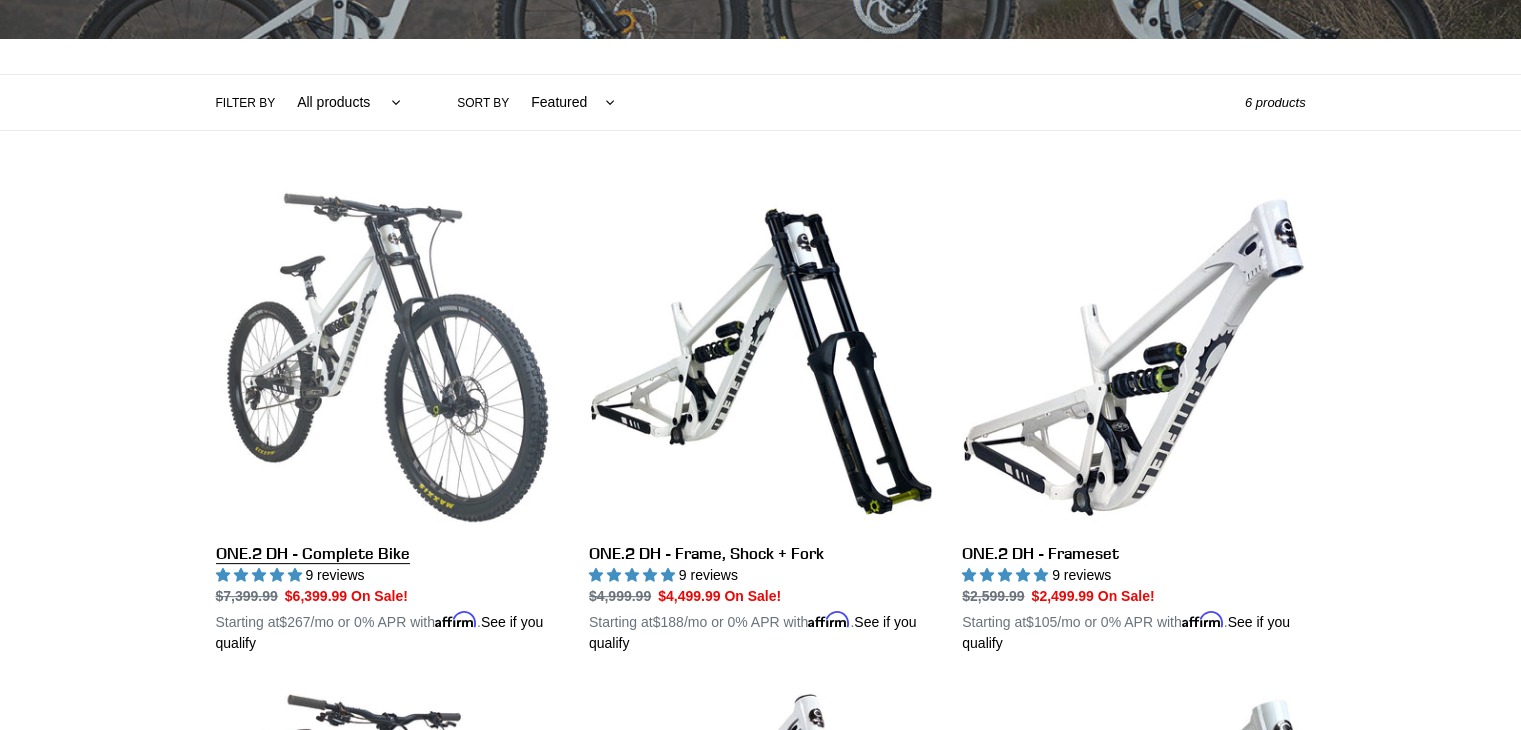 click on "ONE.2 DH - Complete Bike" at bounding box center (387, 420) 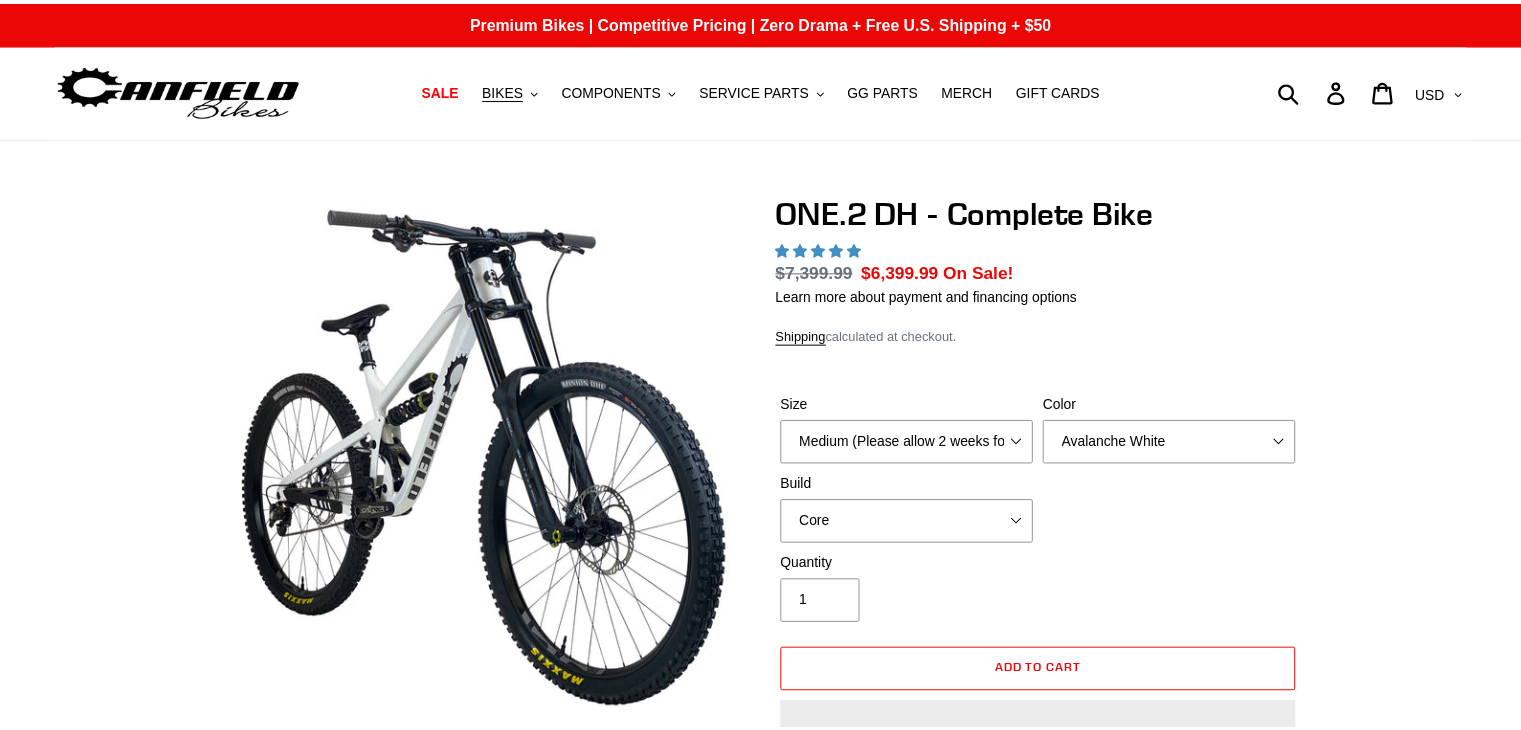 scroll, scrollTop: 0, scrollLeft: 0, axis: both 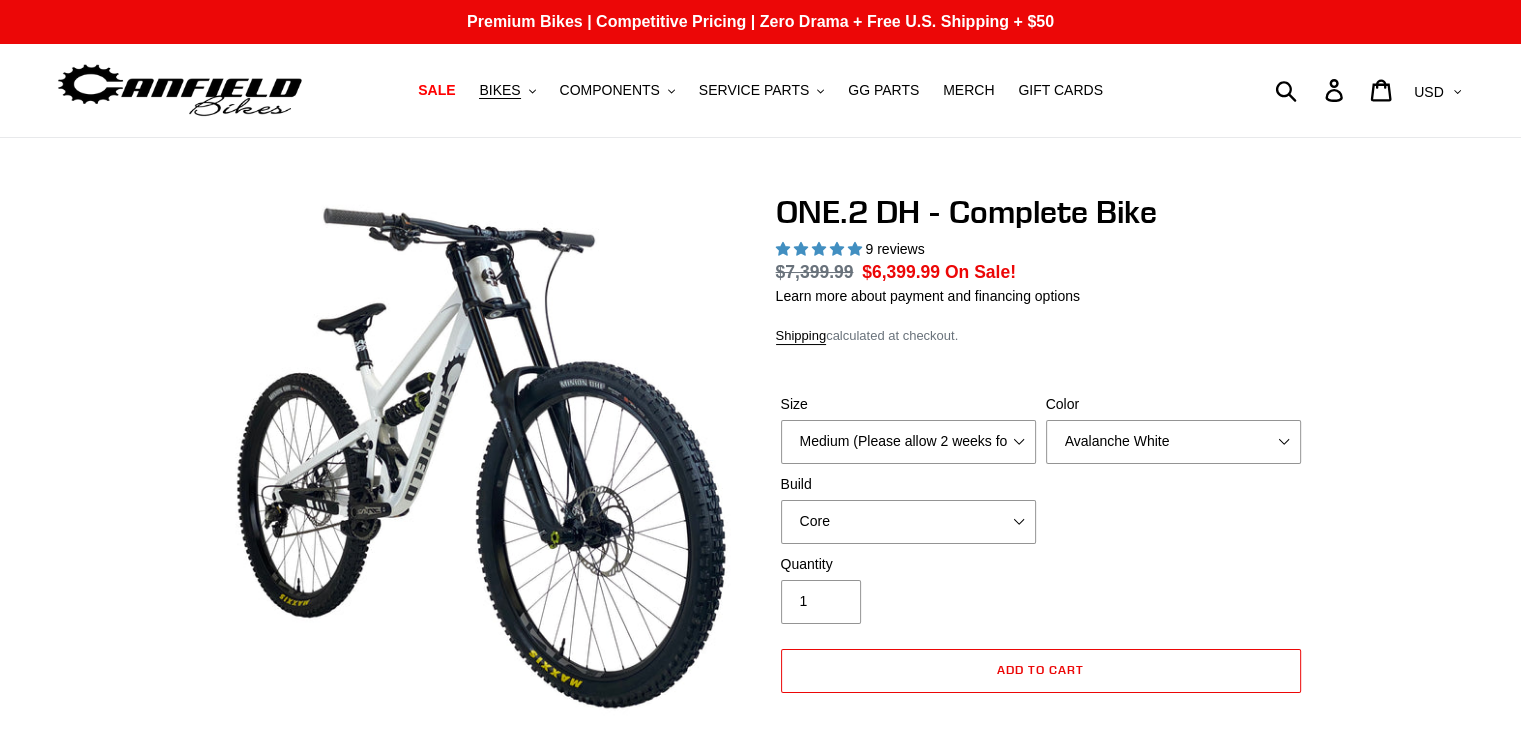 select on "highest-rating" 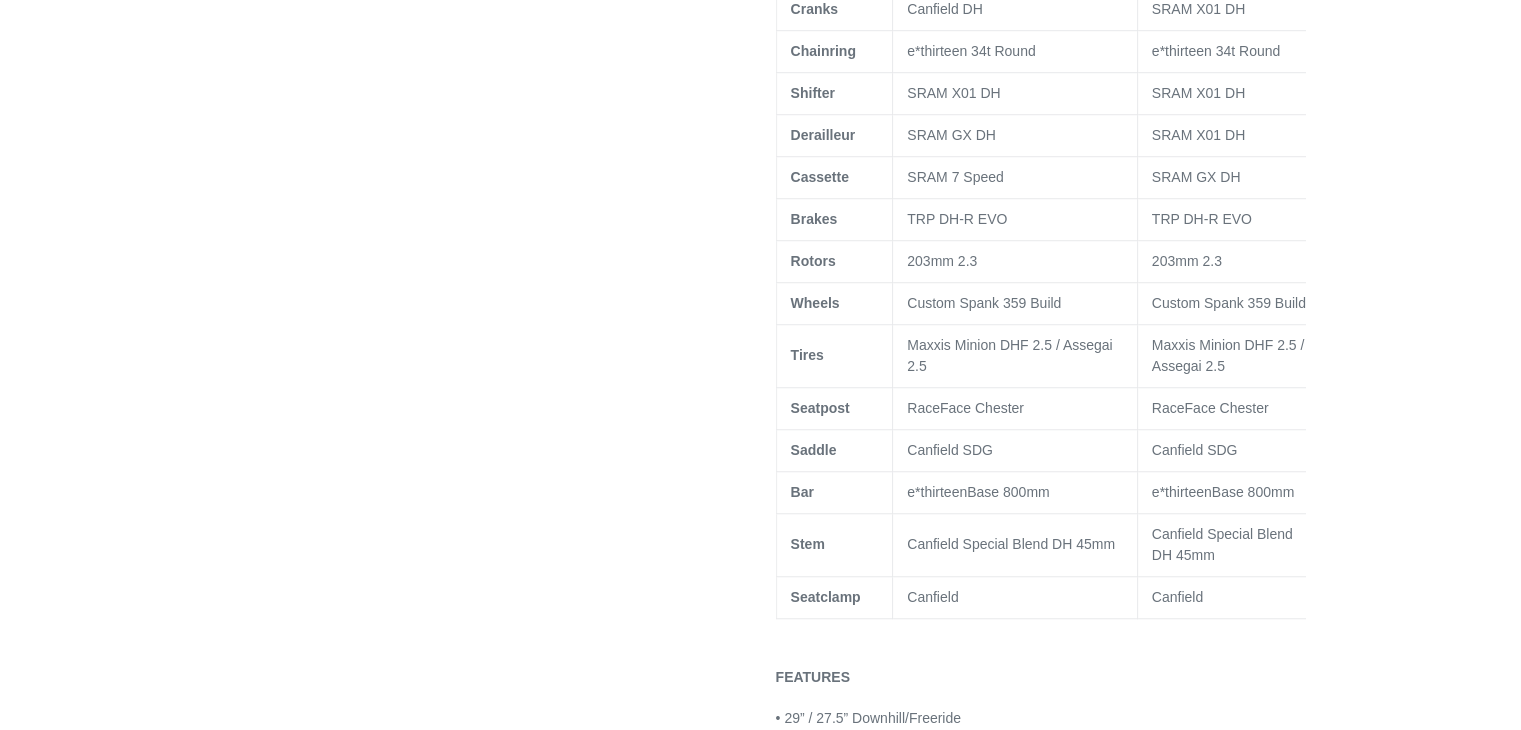 scroll, scrollTop: 1536, scrollLeft: 0, axis: vertical 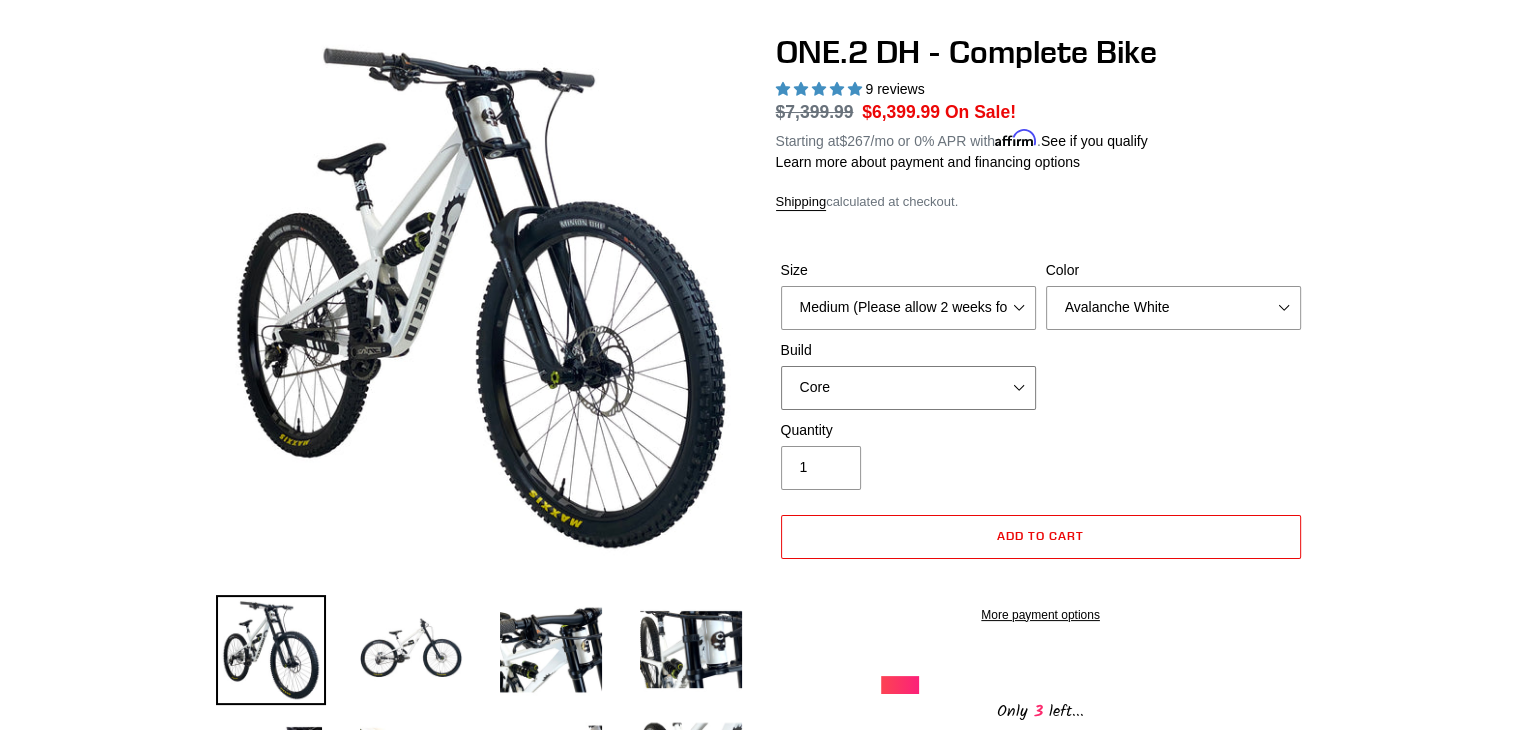 click on "Core
Pro" at bounding box center (908, 388) 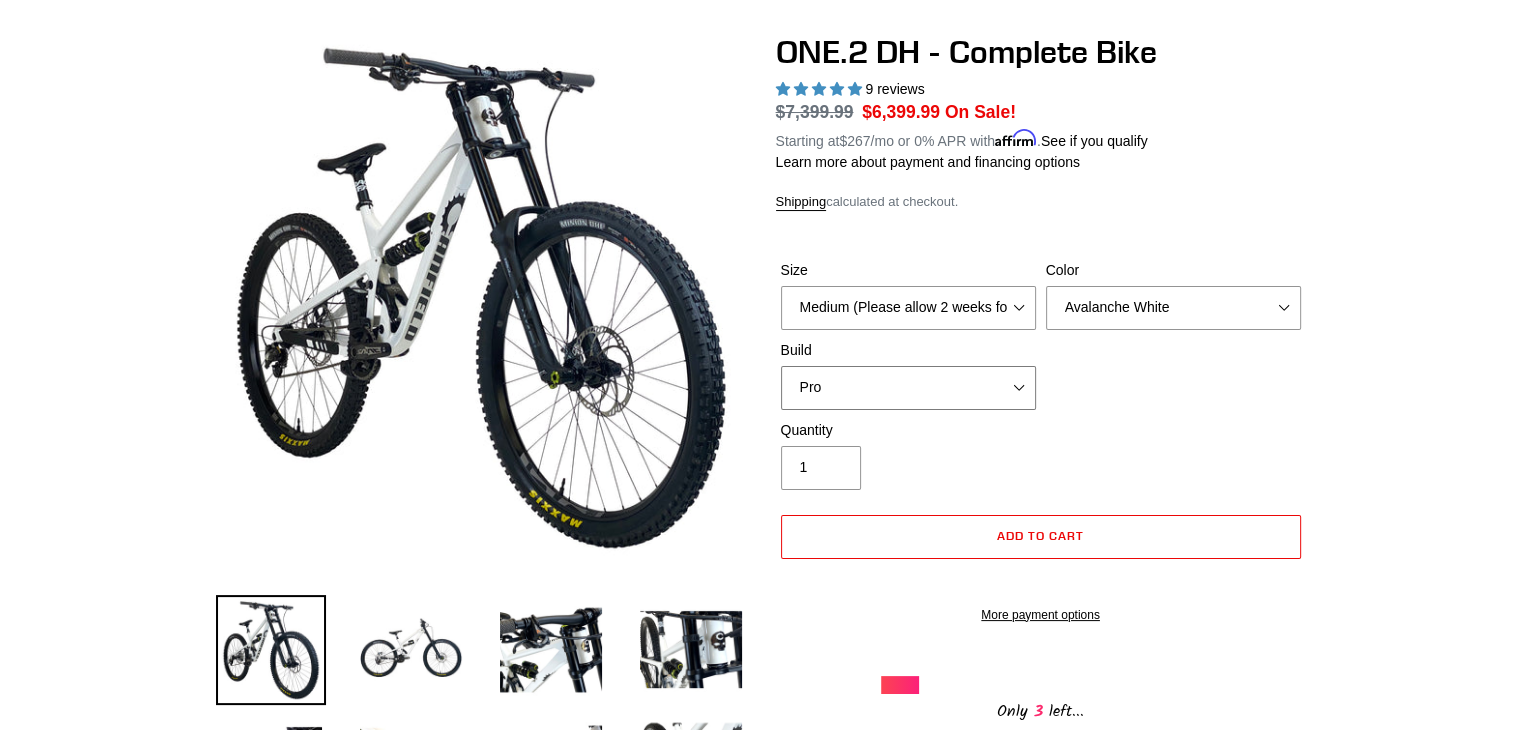 click on "Core
Pro" at bounding box center (908, 388) 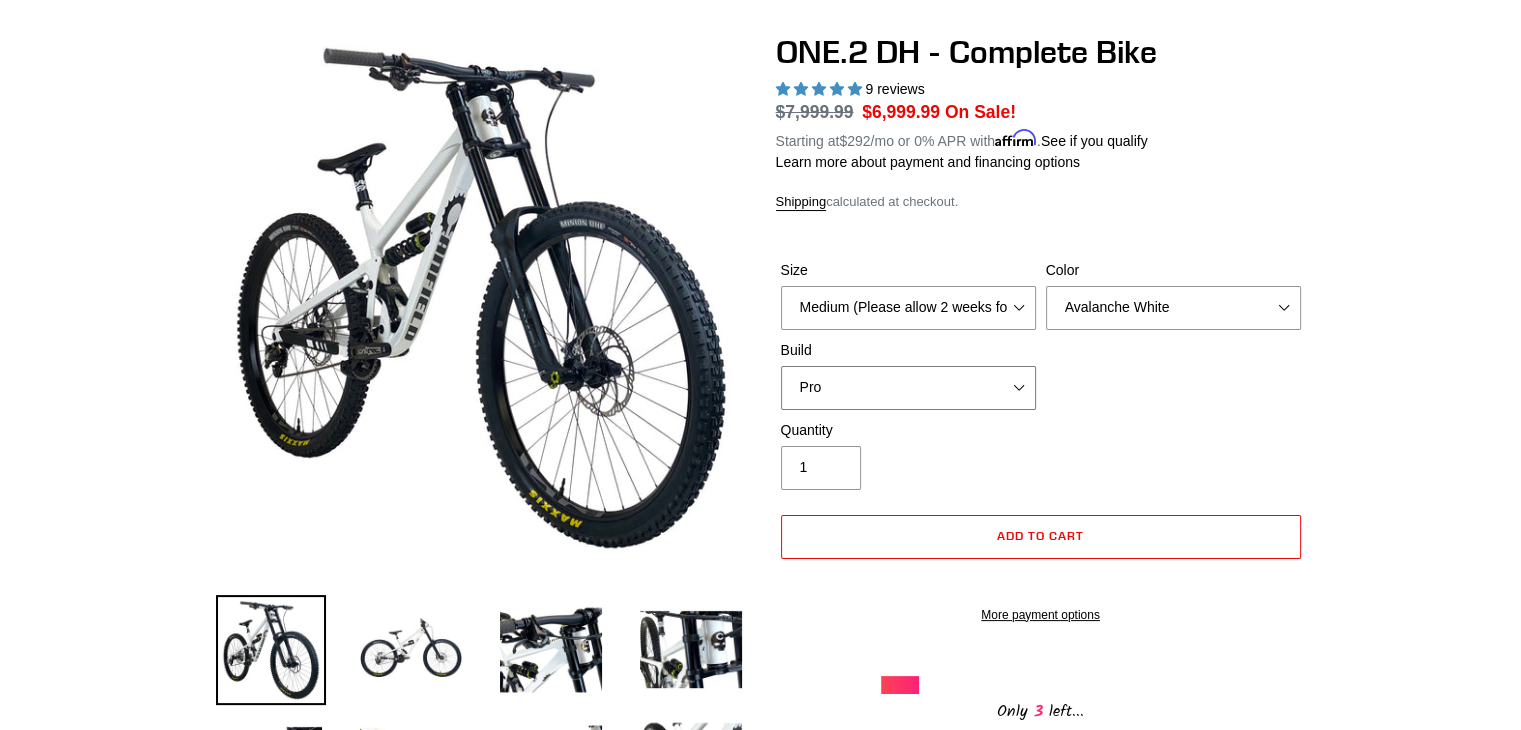 click on "Core
Pro" at bounding box center [908, 388] 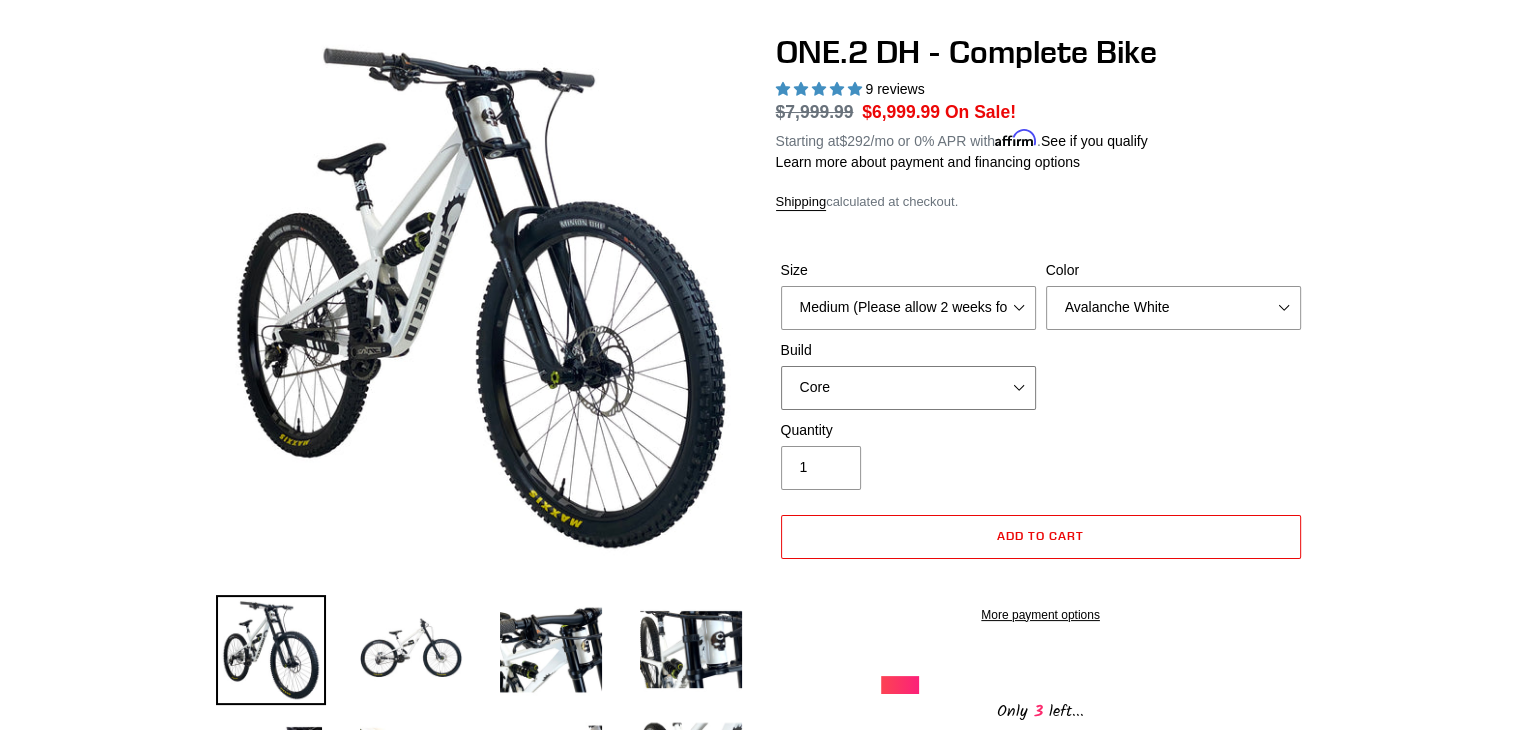 click on "Core
Pro" at bounding box center (908, 388) 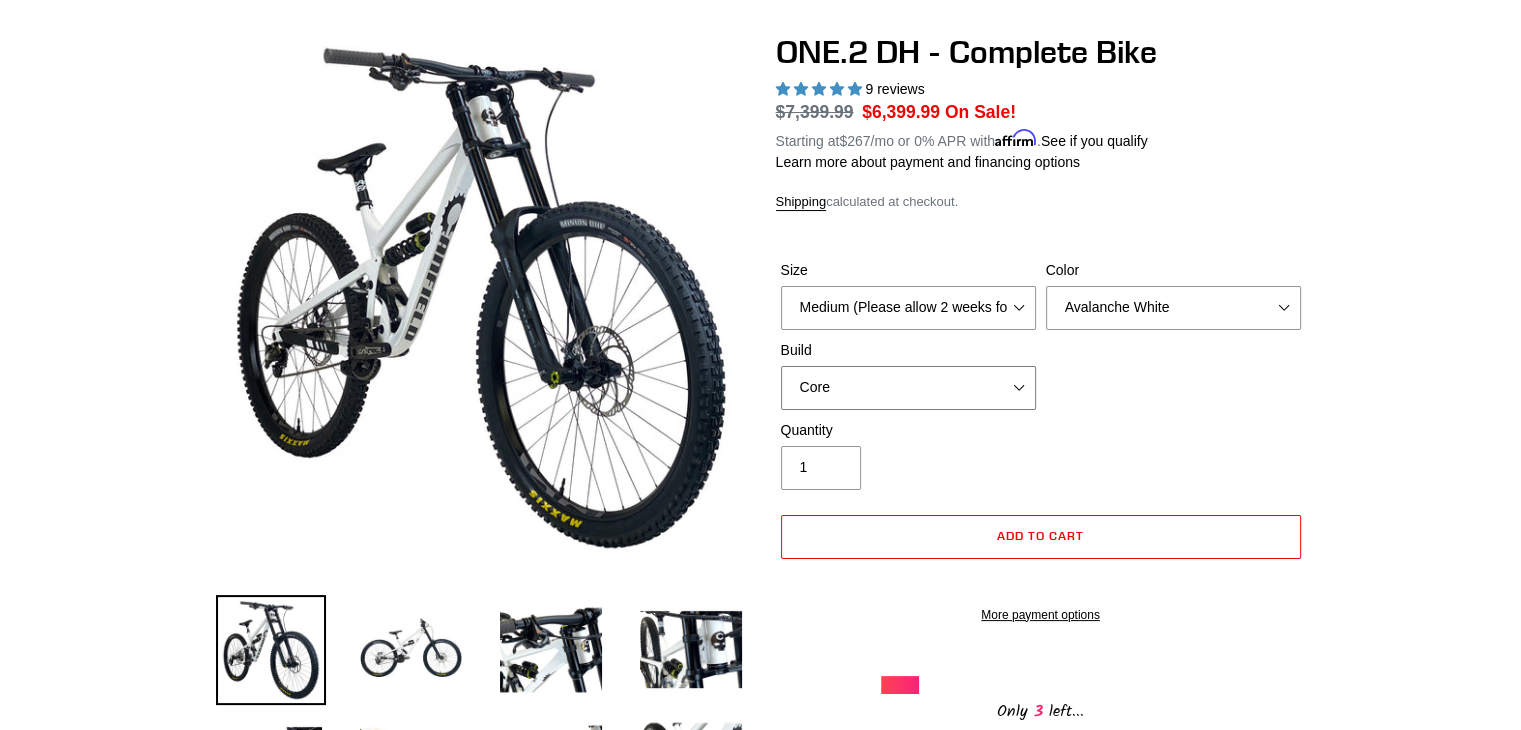 click on "Core
Pro" at bounding box center [908, 388] 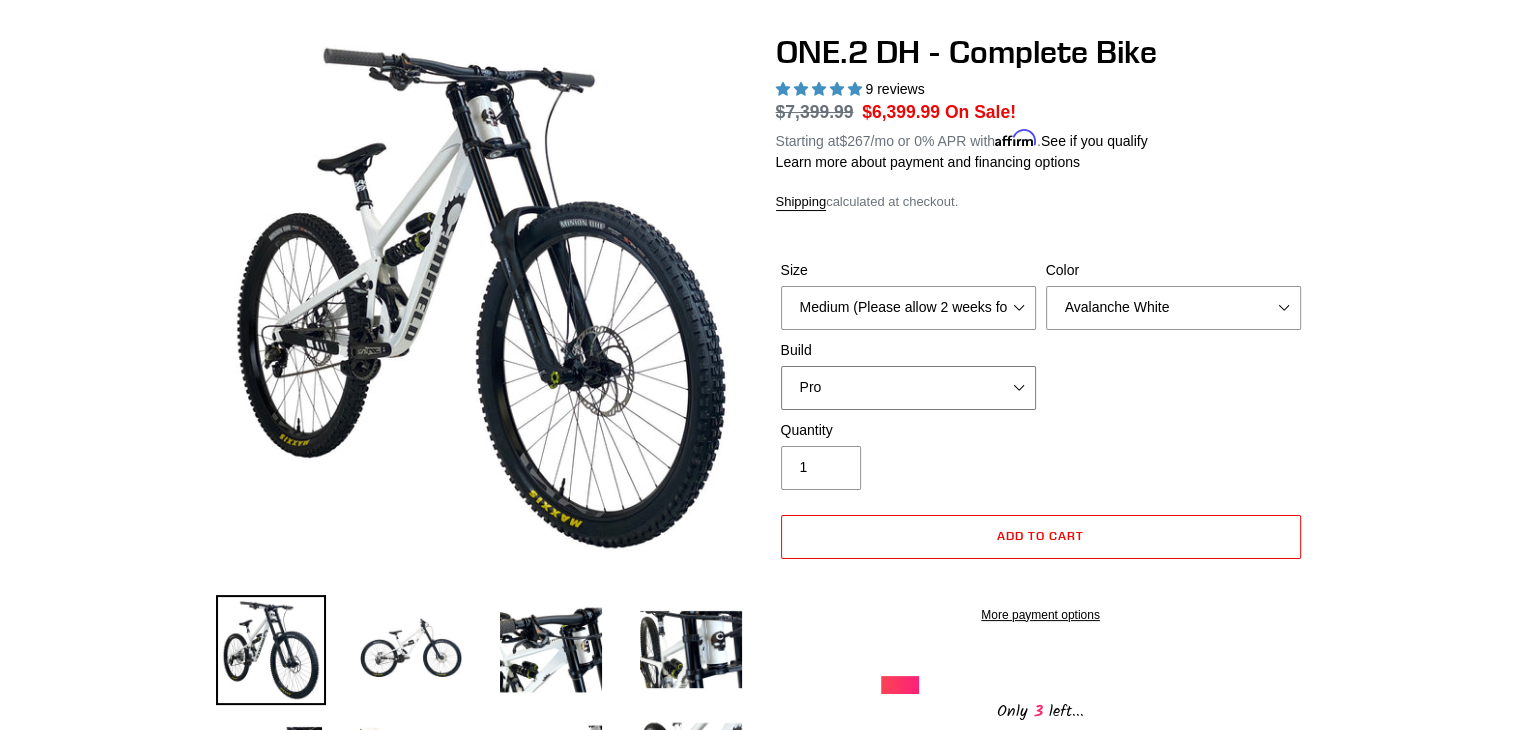 click on "Core
Pro" at bounding box center [908, 388] 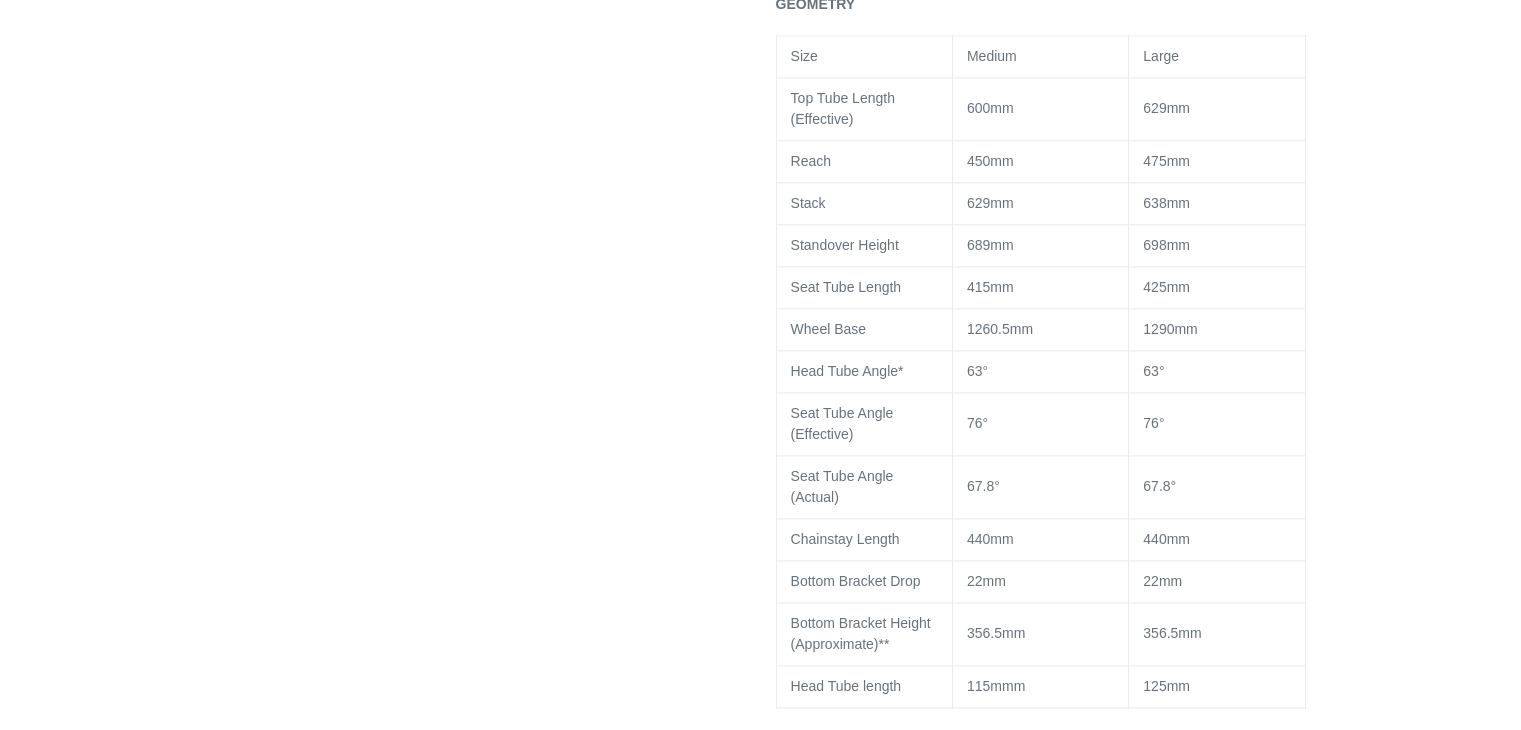 scroll, scrollTop: 2693, scrollLeft: 0, axis: vertical 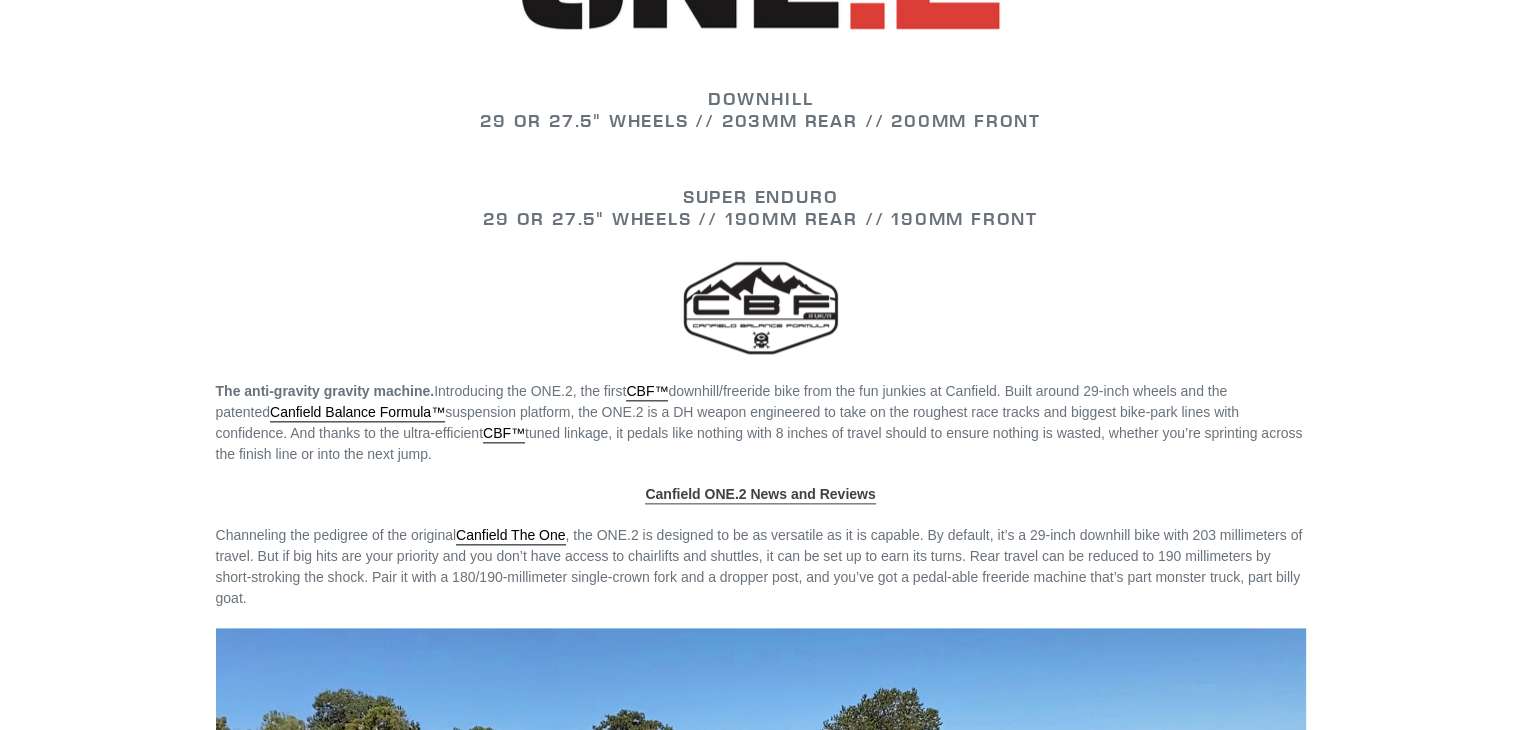 click on "Canfield ONE.2 News and Reviews" at bounding box center [760, 494] 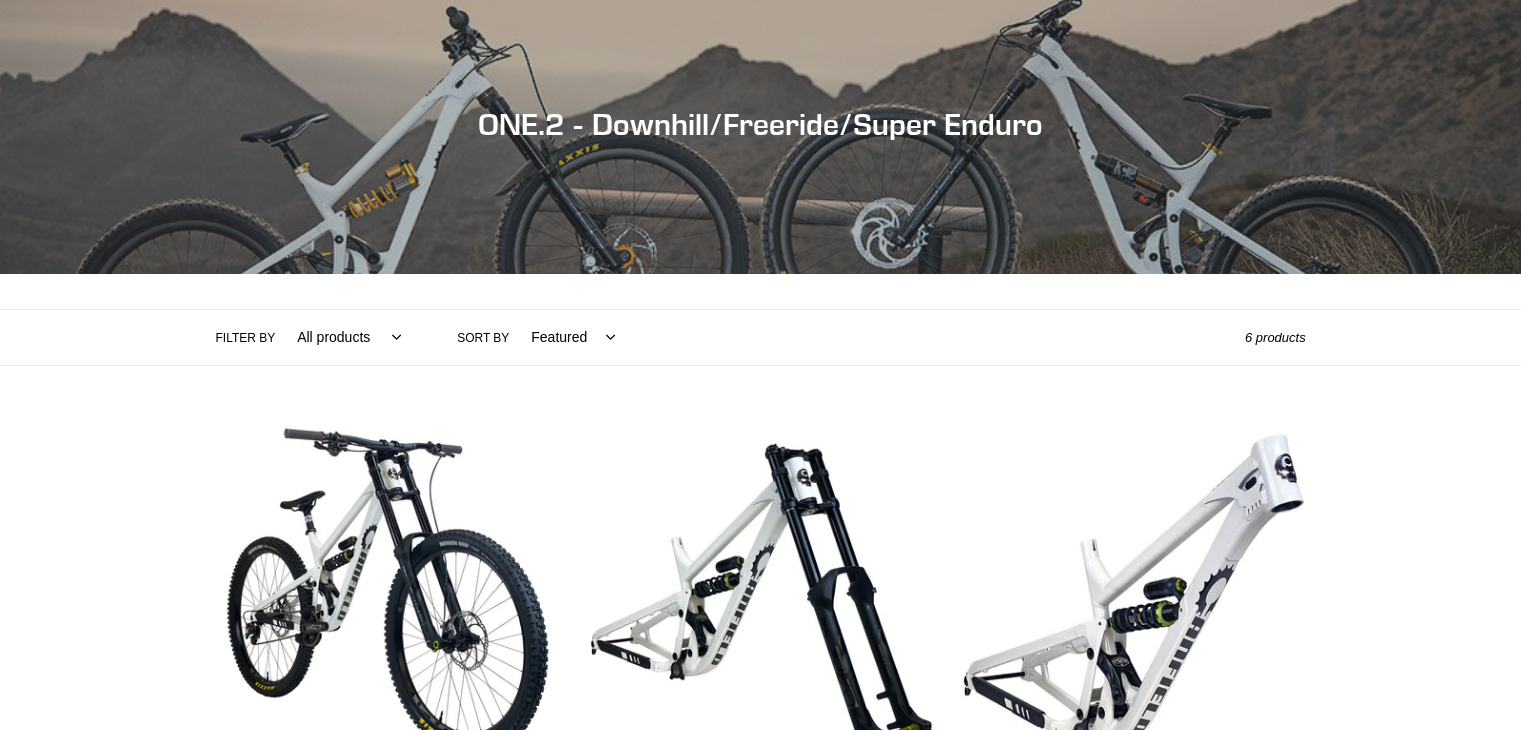 scroll, scrollTop: 180, scrollLeft: 0, axis: vertical 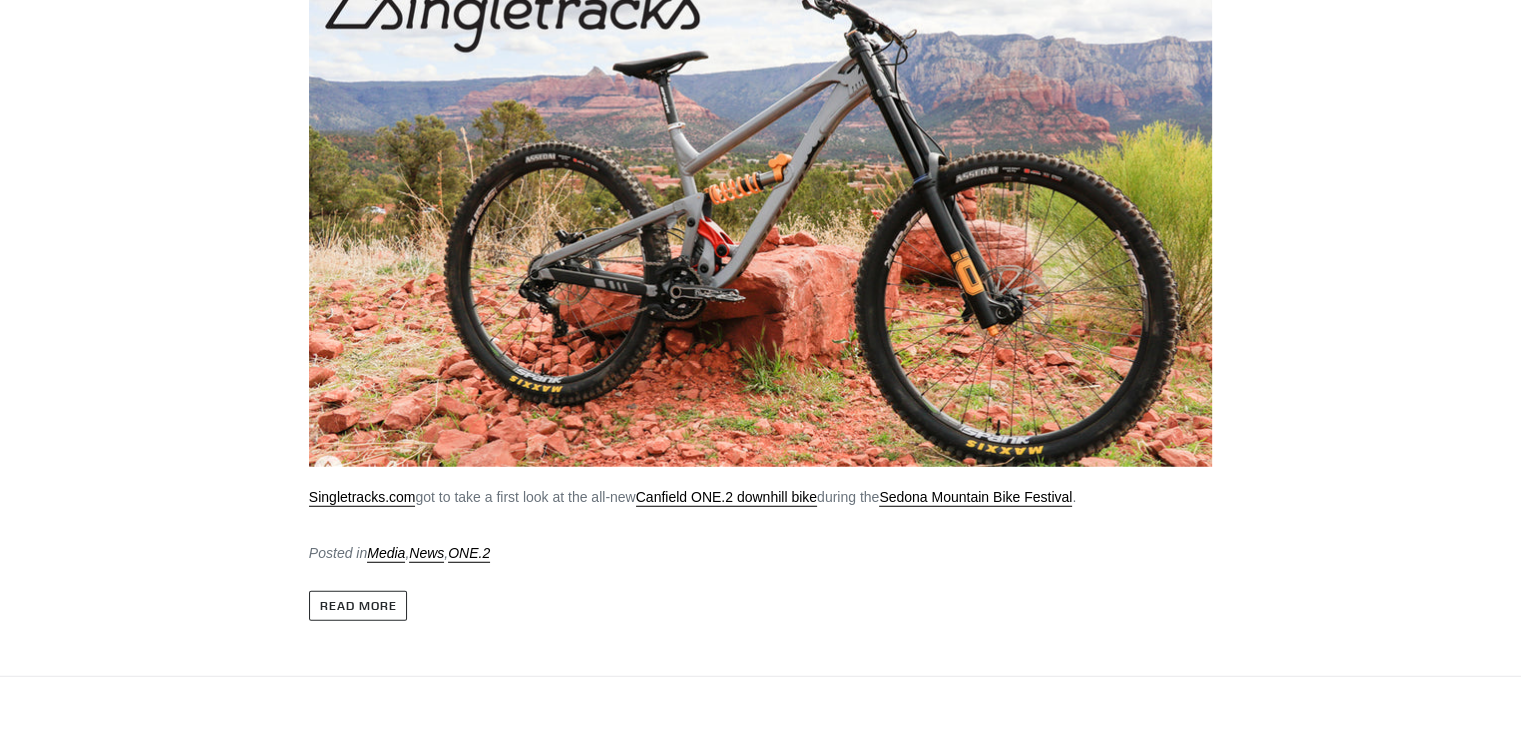 click on "Read more" at bounding box center (358, 606) 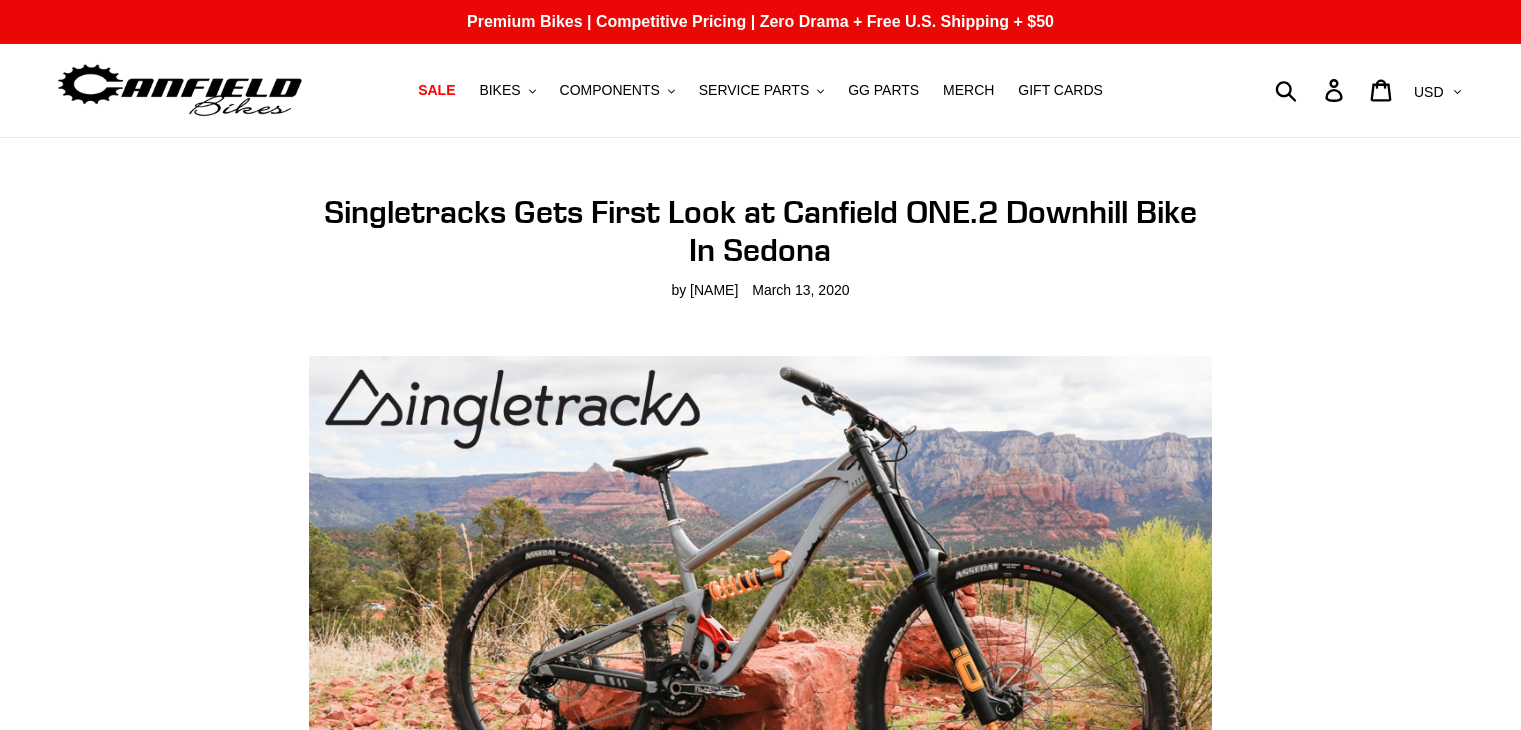 scroll, scrollTop: 0, scrollLeft: 0, axis: both 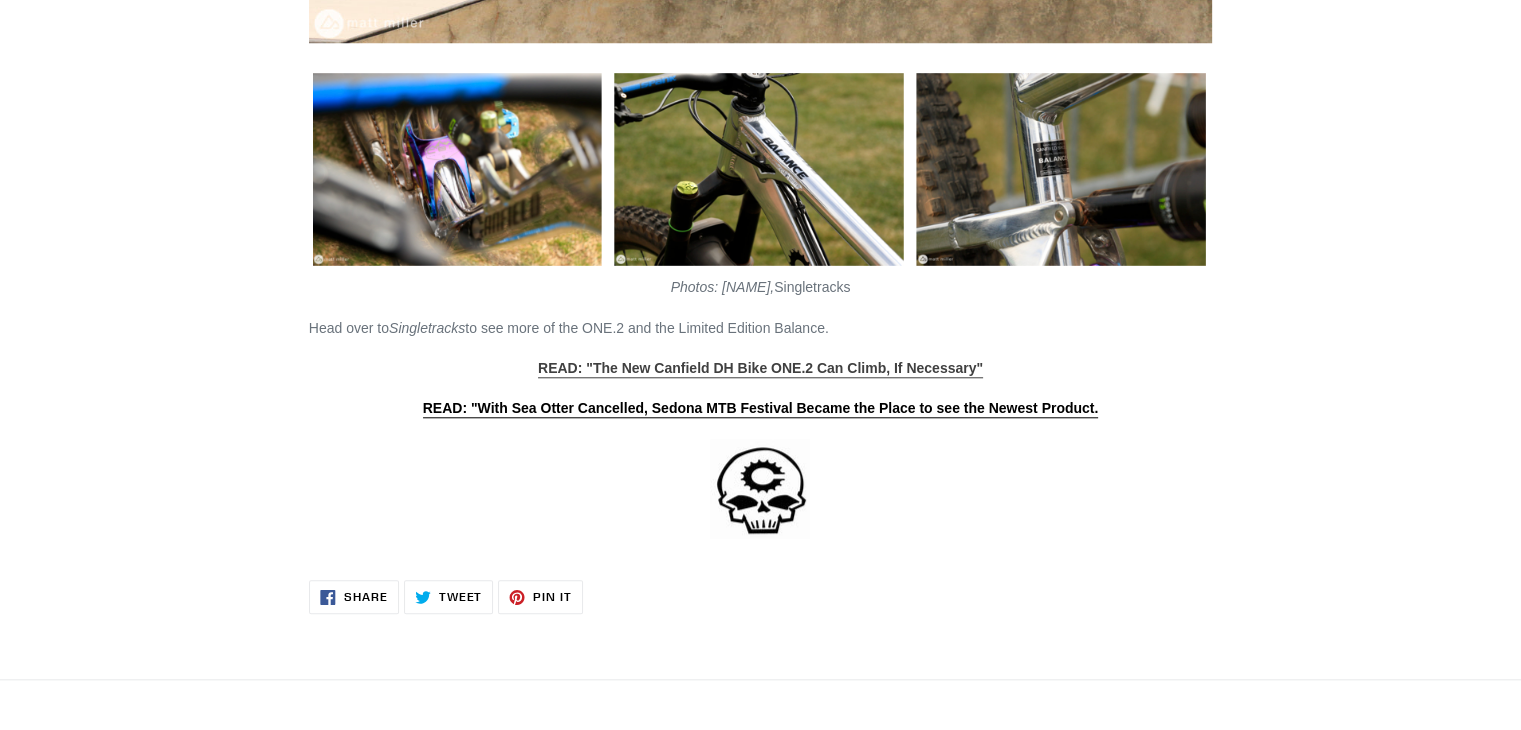 click on "READ: "The New Canfield DH Bike ONE.2 Can Climb, If Necessary"" at bounding box center [760, 368] 